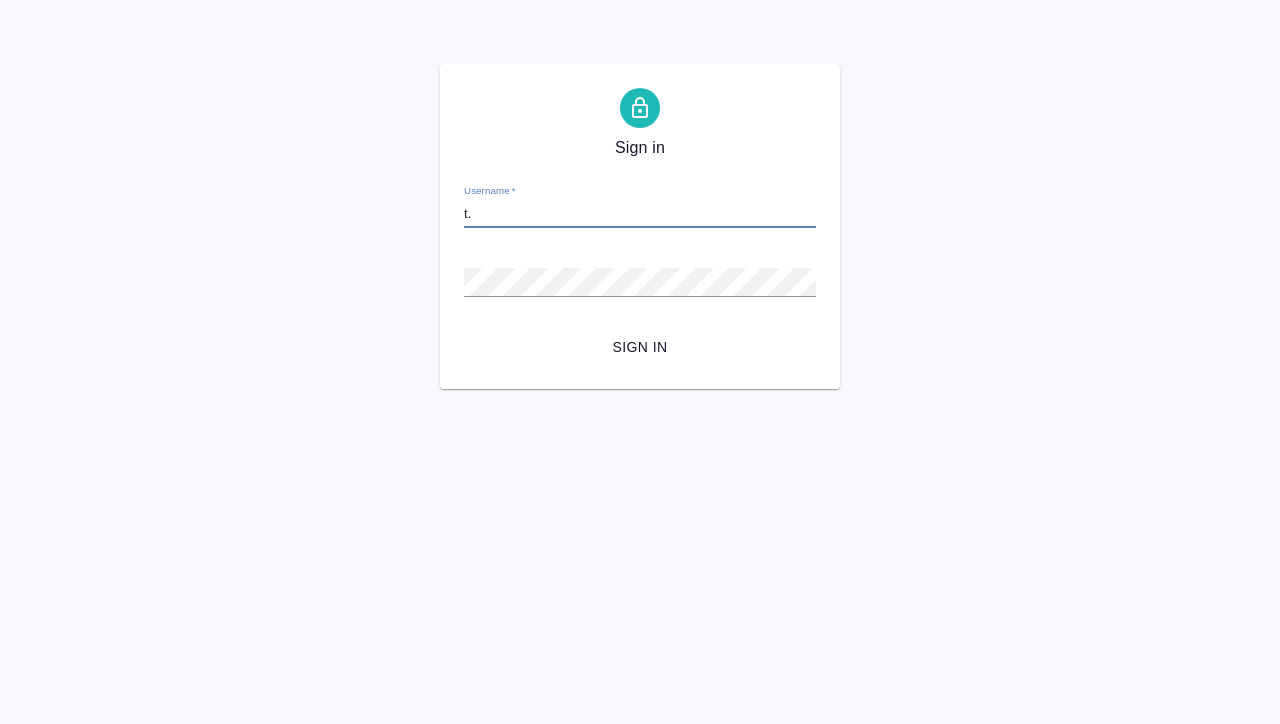 scroll, scrollTop: 0, scrollLeft: 0, axis: both 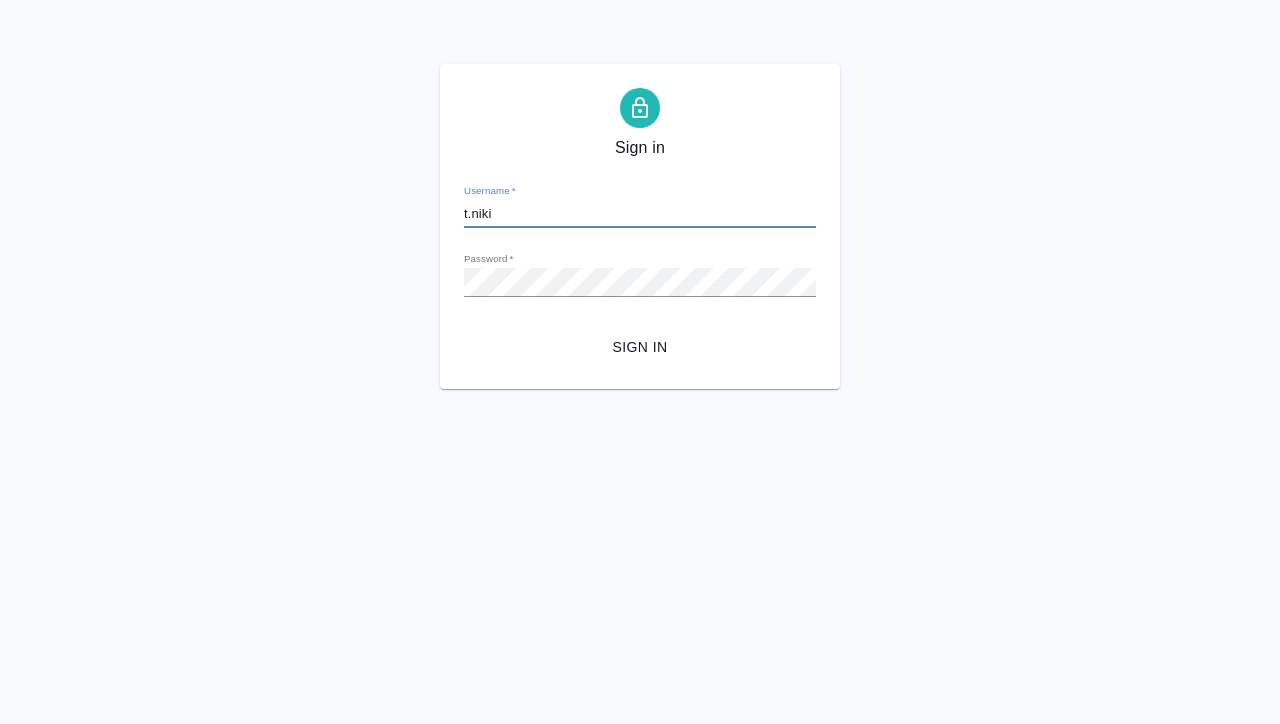 type on "t.nikitina@awatera.com" 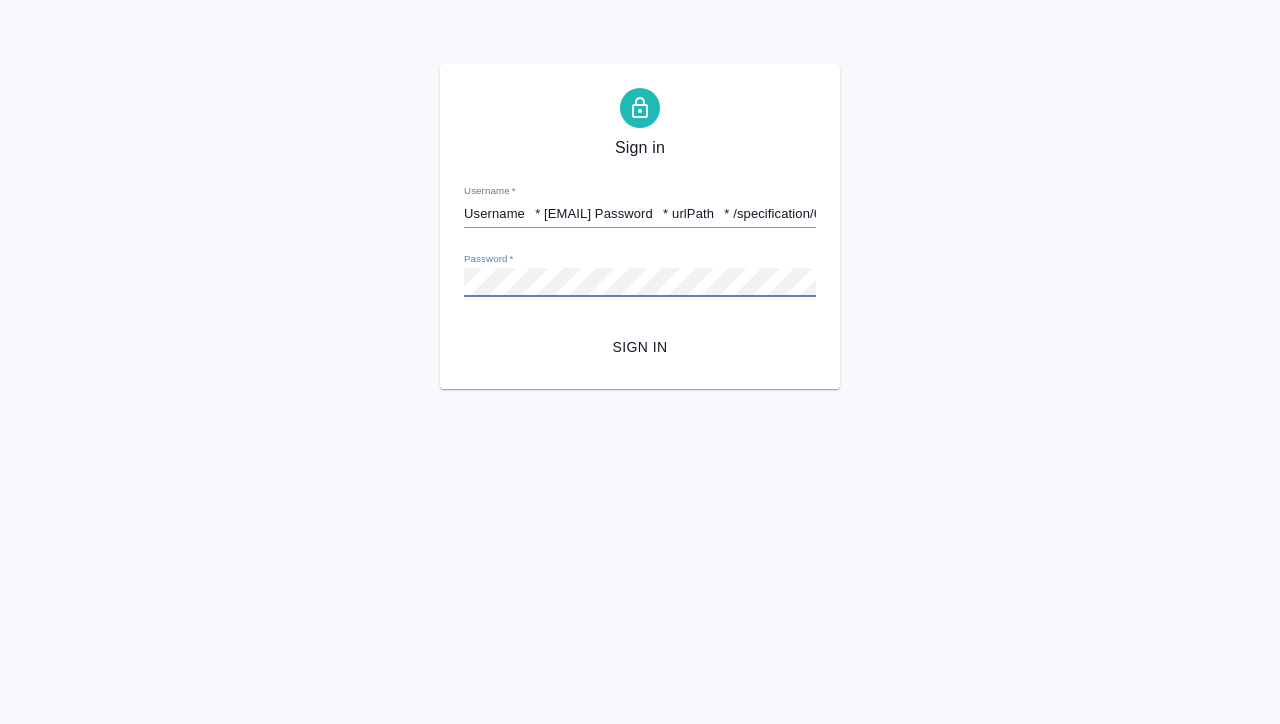 click on "Sign in" at bounding box center (640, 347) 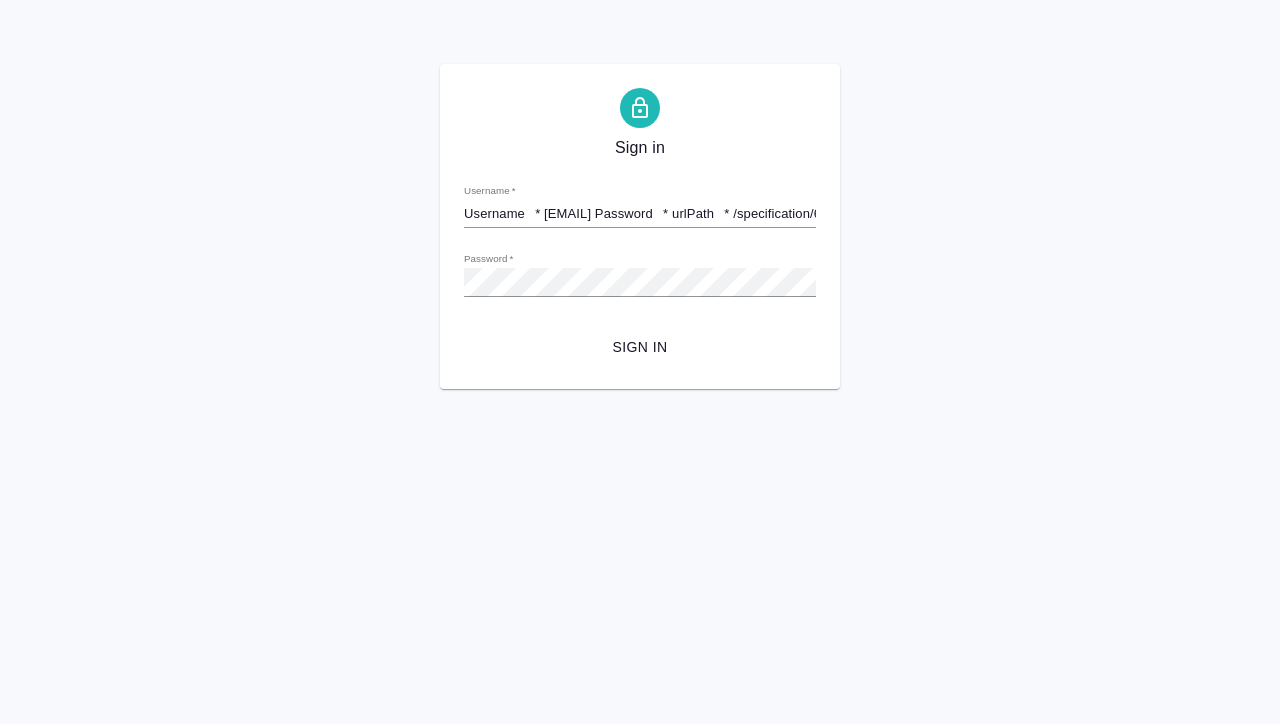 click on "Username   * t.nikitina@awatera.com Password   * urlPath   * /specification/688ca2674ae3d983fcaab167 Sign in" at bounding box center [640, 266] 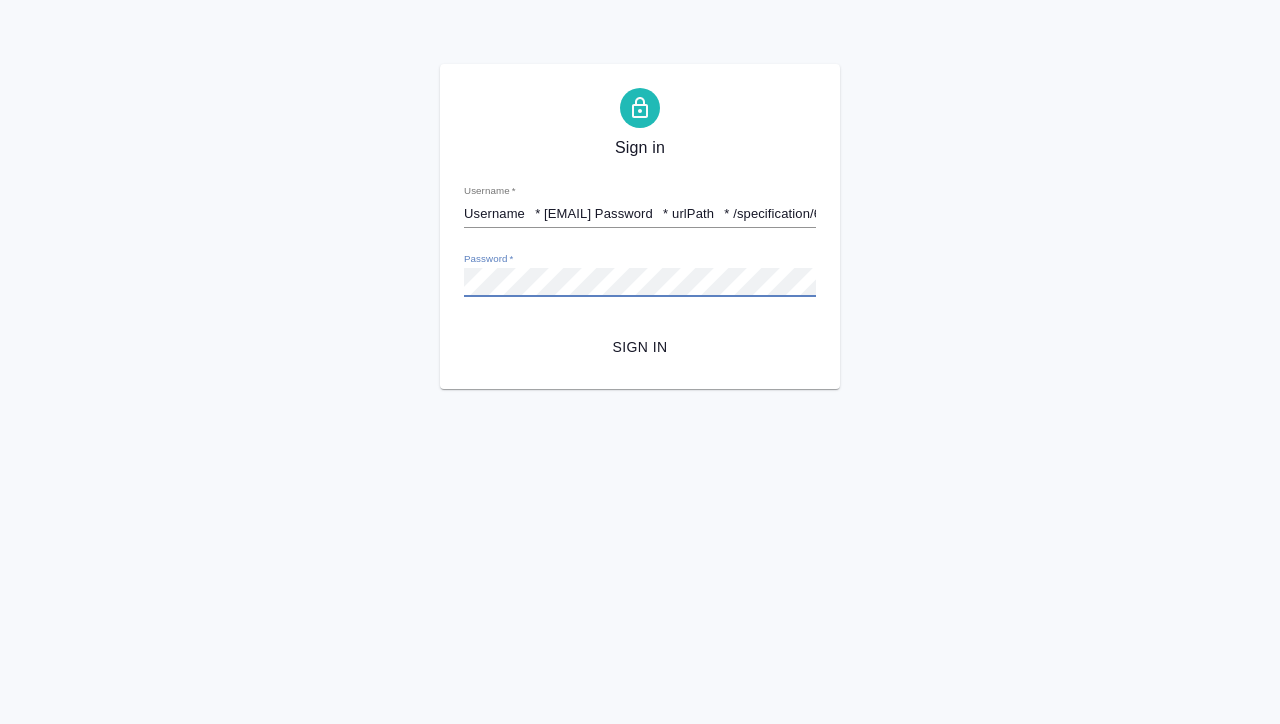 click on "Sign in" at bounding box center (640, 347) 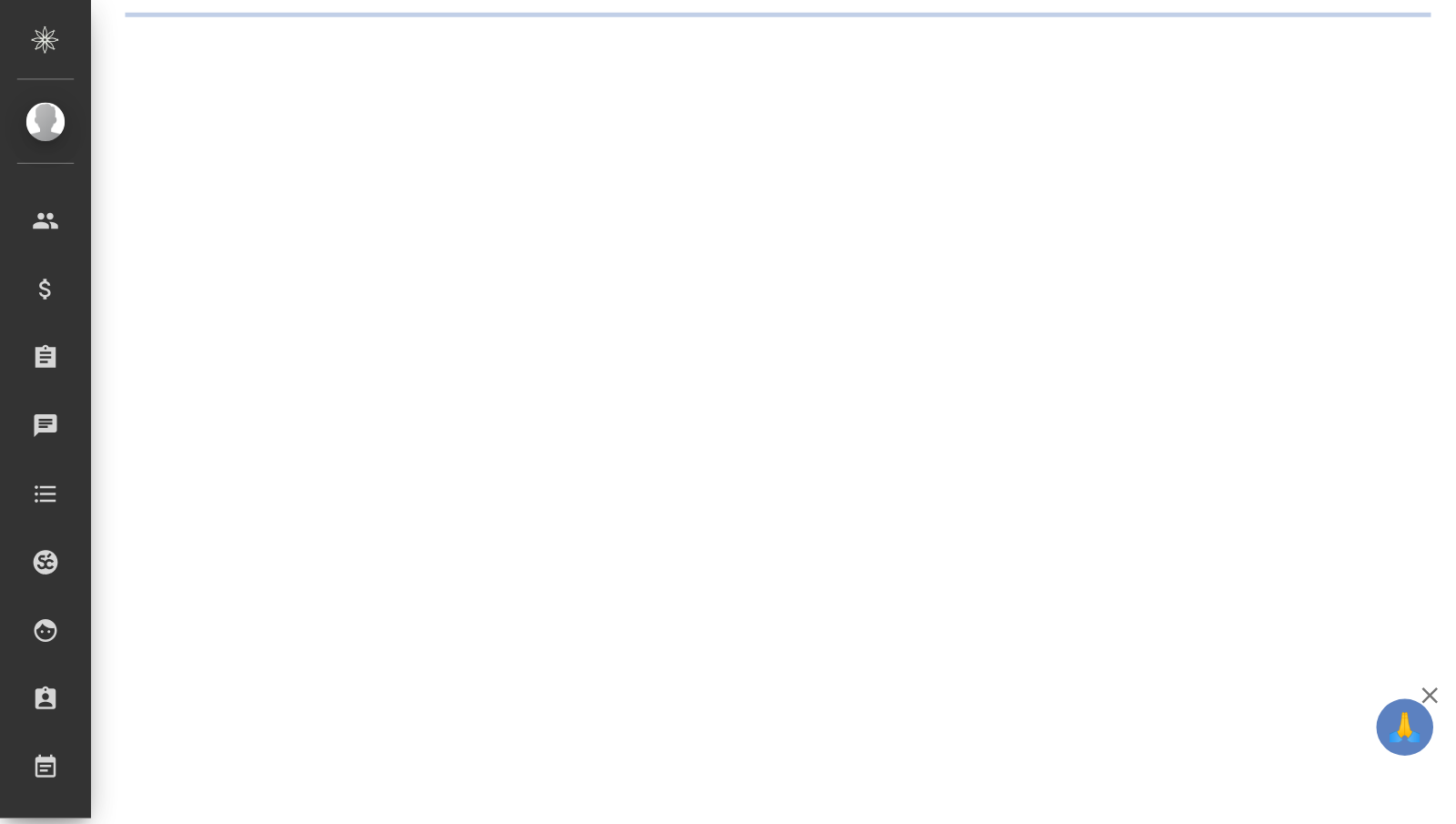 scroll, scrollTop: 0, scrollLeft: 0, axis: both 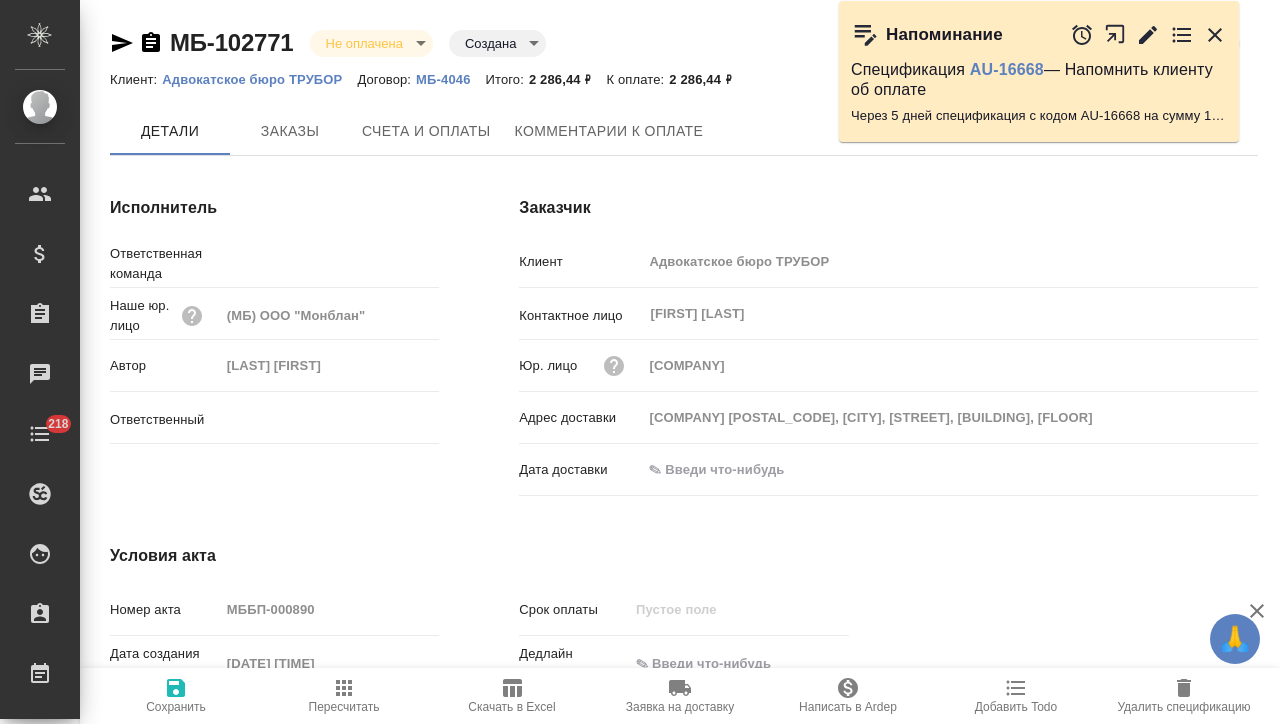 type on "[COMPANY] [POSTAL_CODE], [CITY], [STREET], [BUILDING], [FLOOR]" 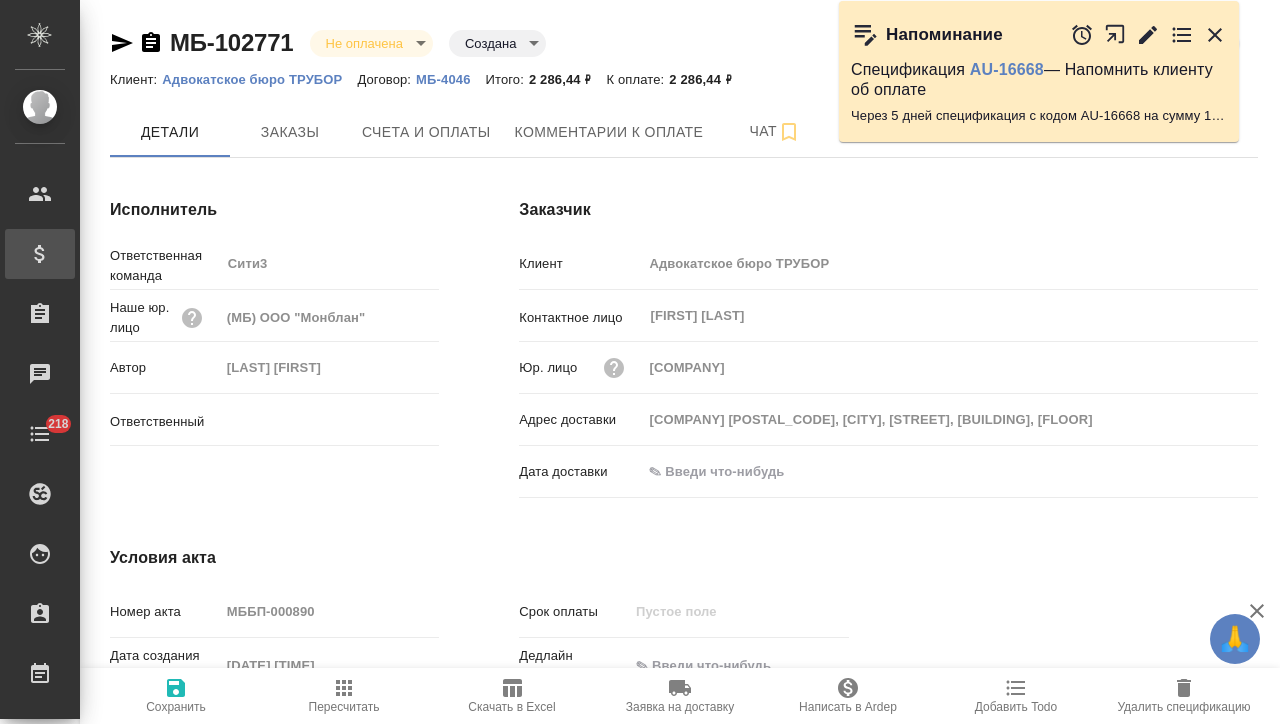 type on "[COMPANY] [POSTAL_CODE], [CITY], [STREET], [BUILDING], [FLOOR]" 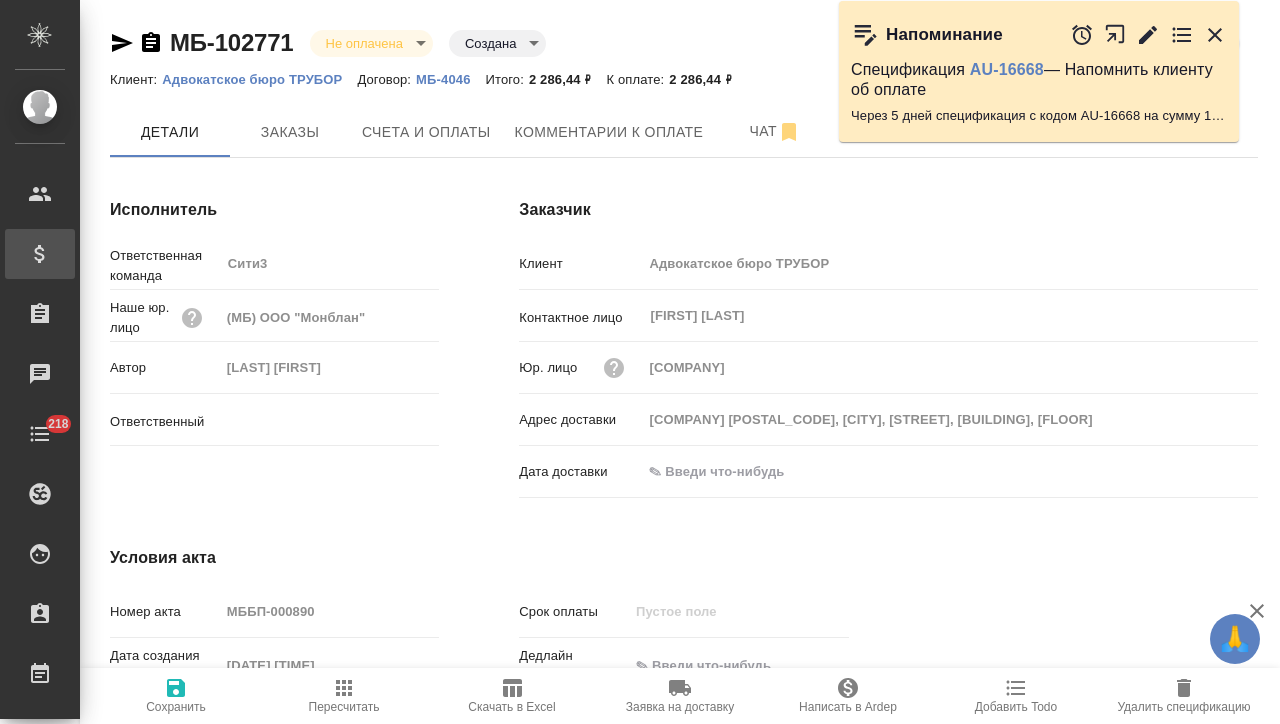 type on "[LAST] [FIRST]" 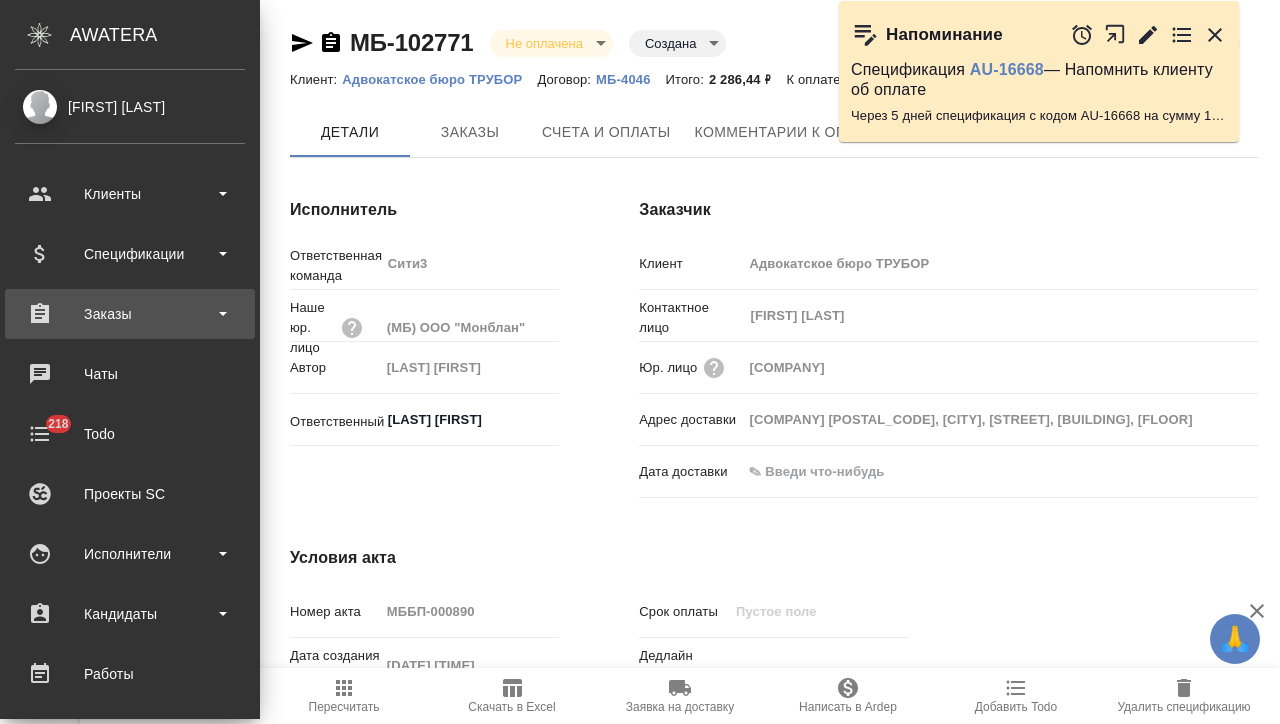 click on "Заказы" at bounding box center [130, 314] 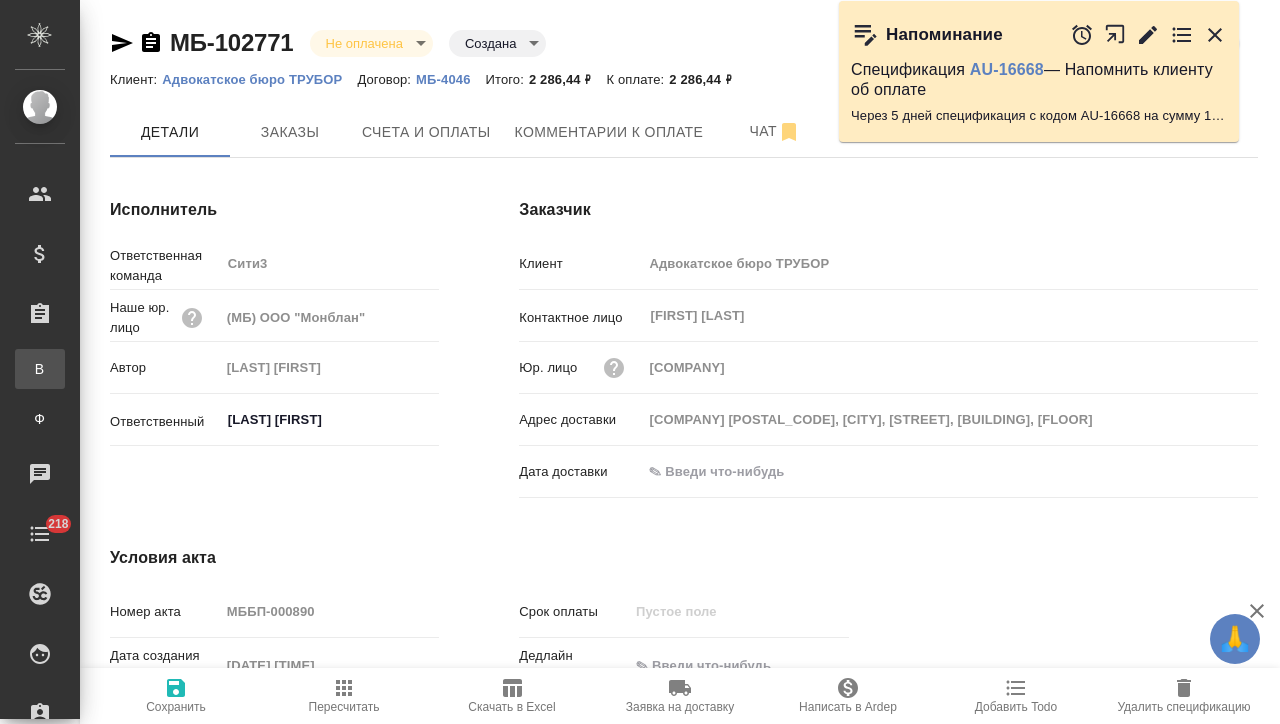 click on "В Все заказы" at bounding box center (40, 369) 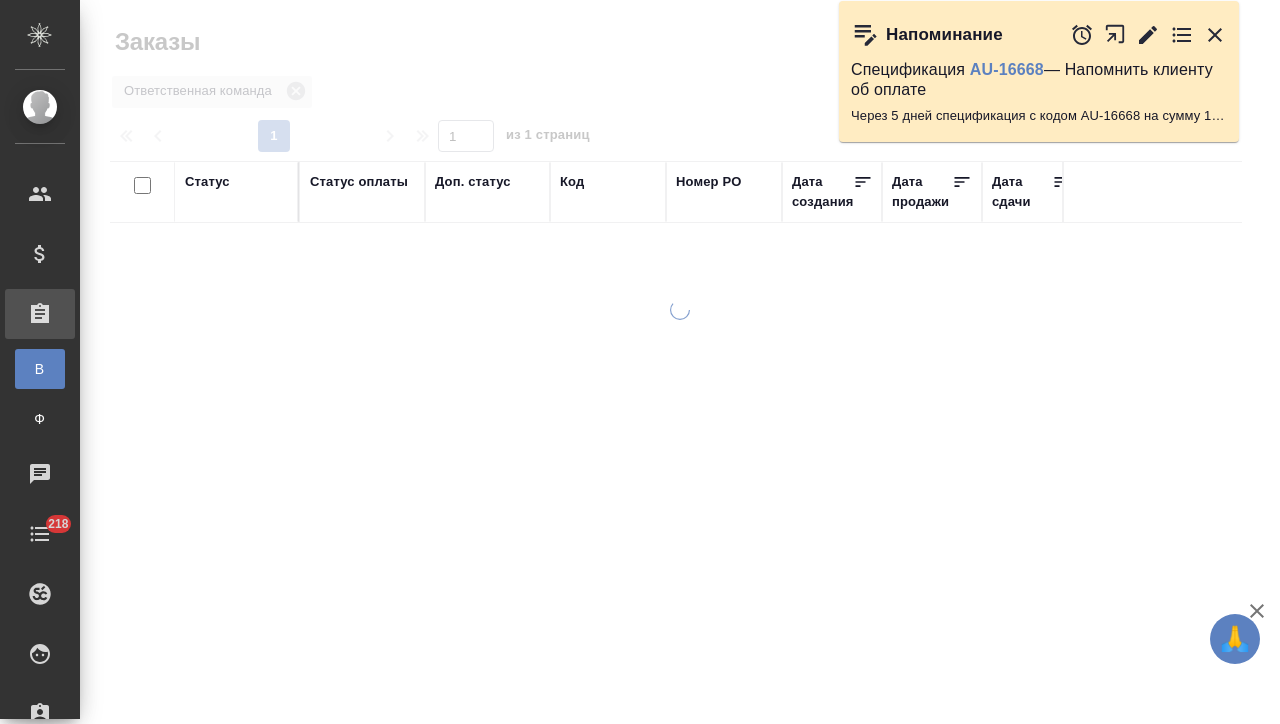 click 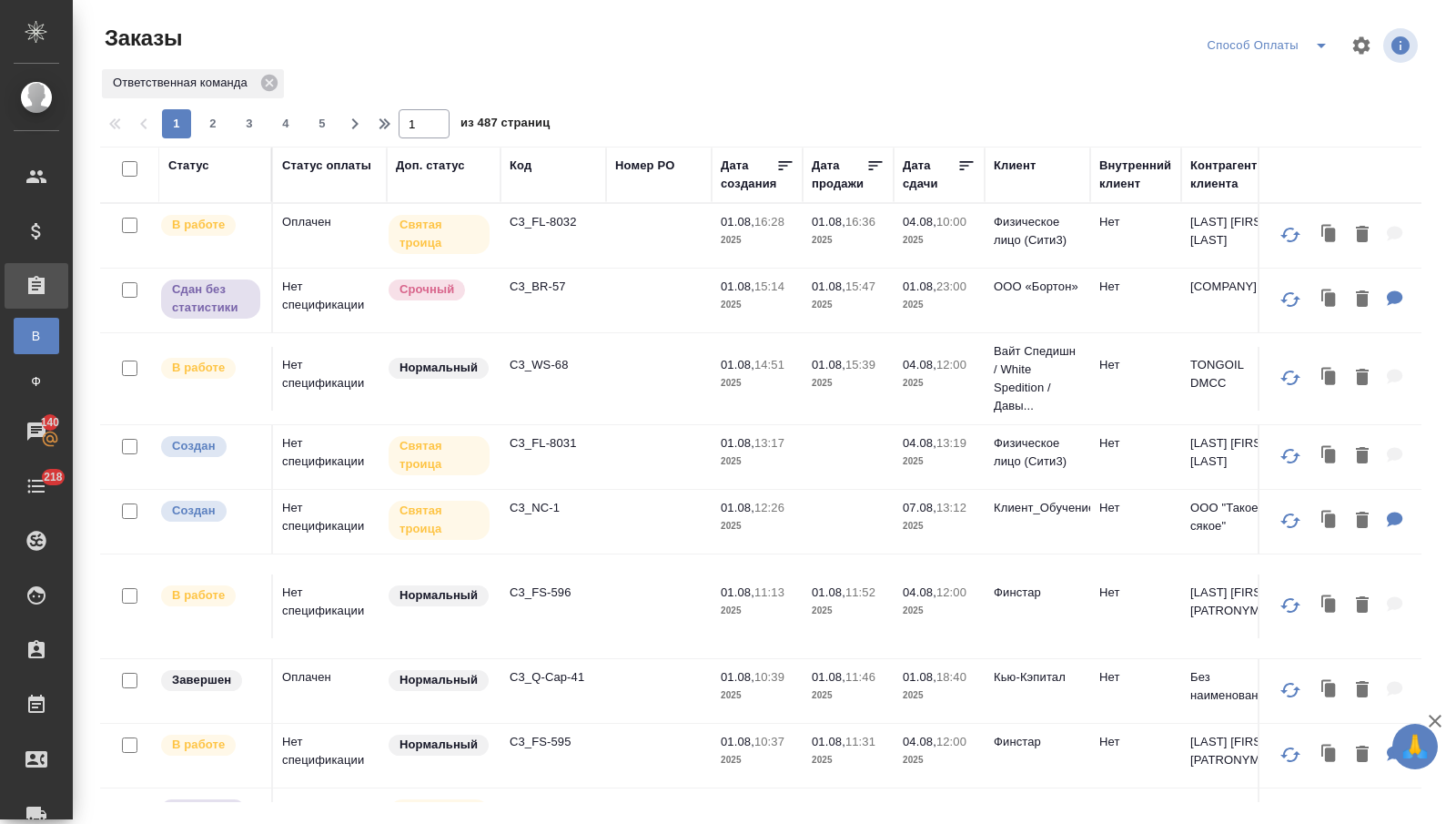 click on "Дата сдачи" at bounding box center (930, 175) 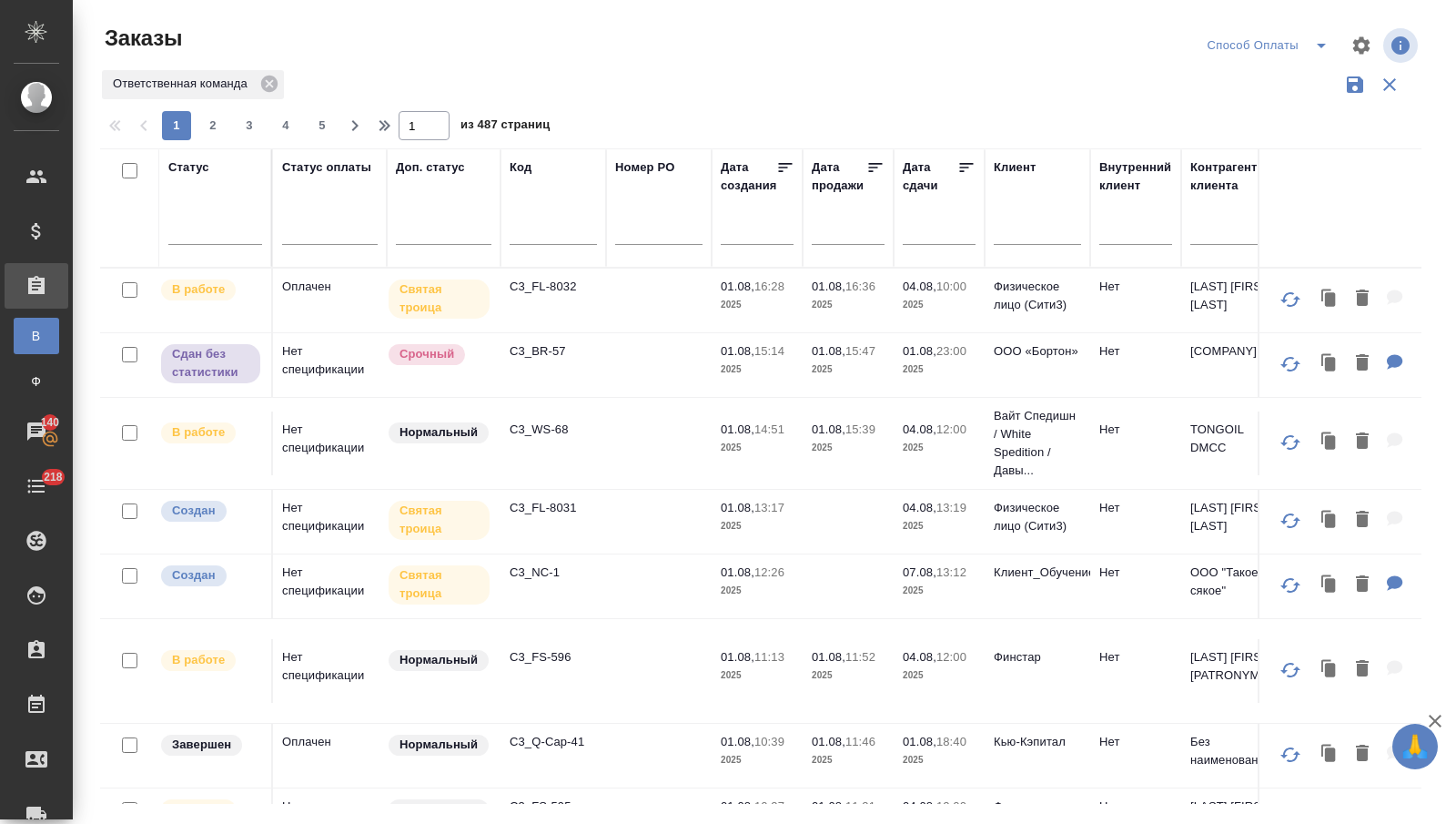 click at bounding box center [945, 229] 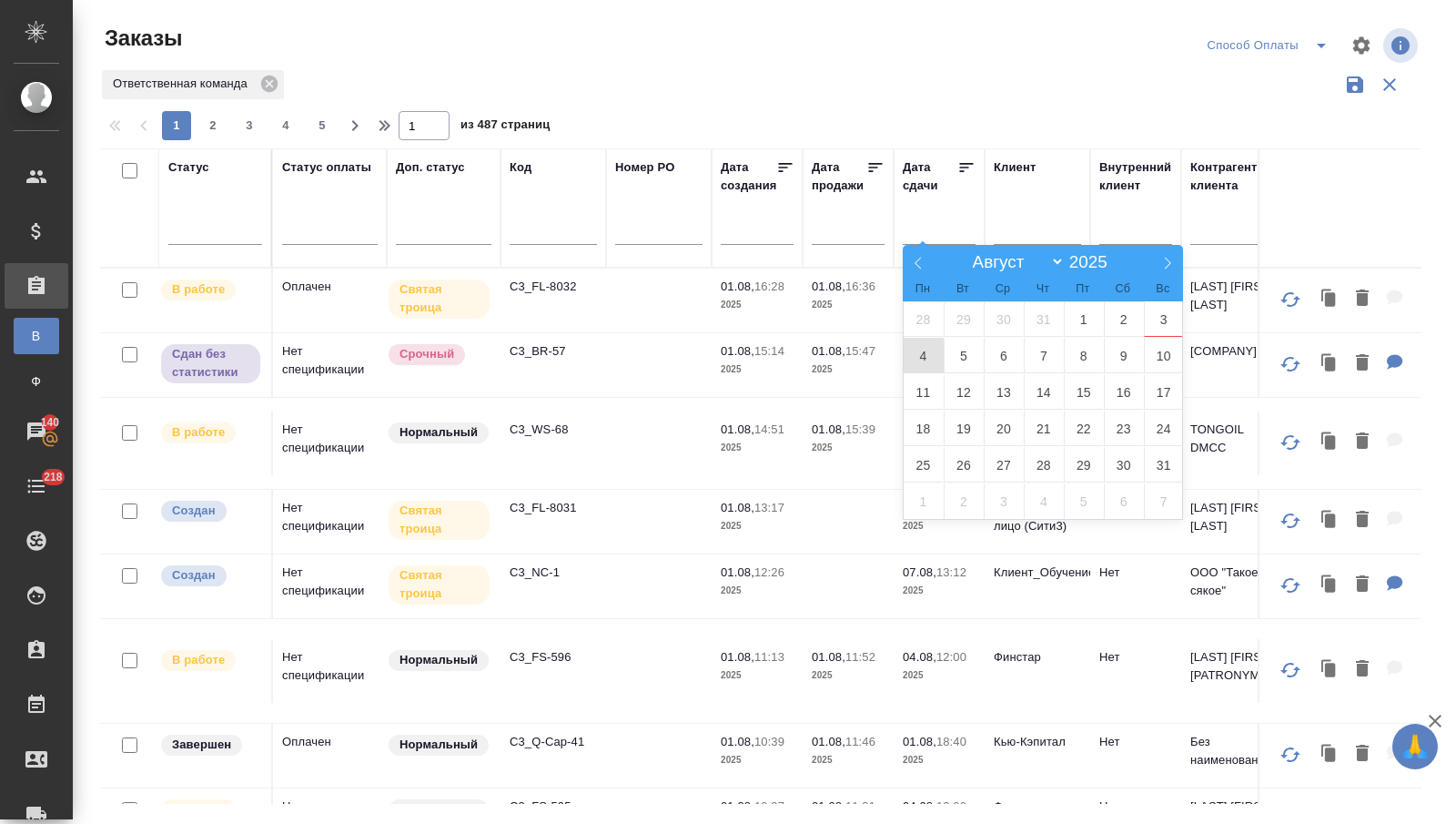 click on "4" at bounding box center (924, 355) 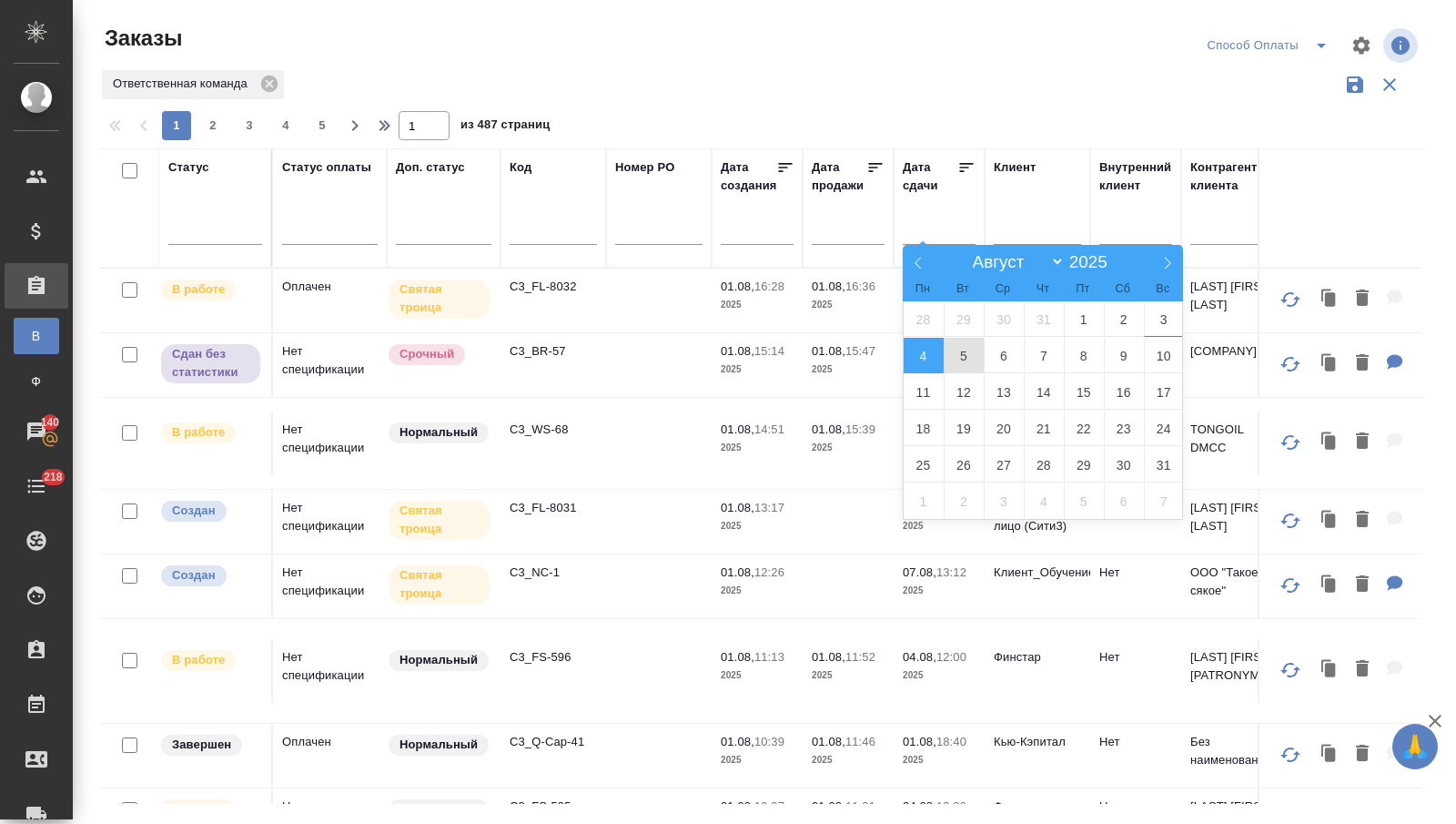 click on "5" at bounding box center (964, 355) 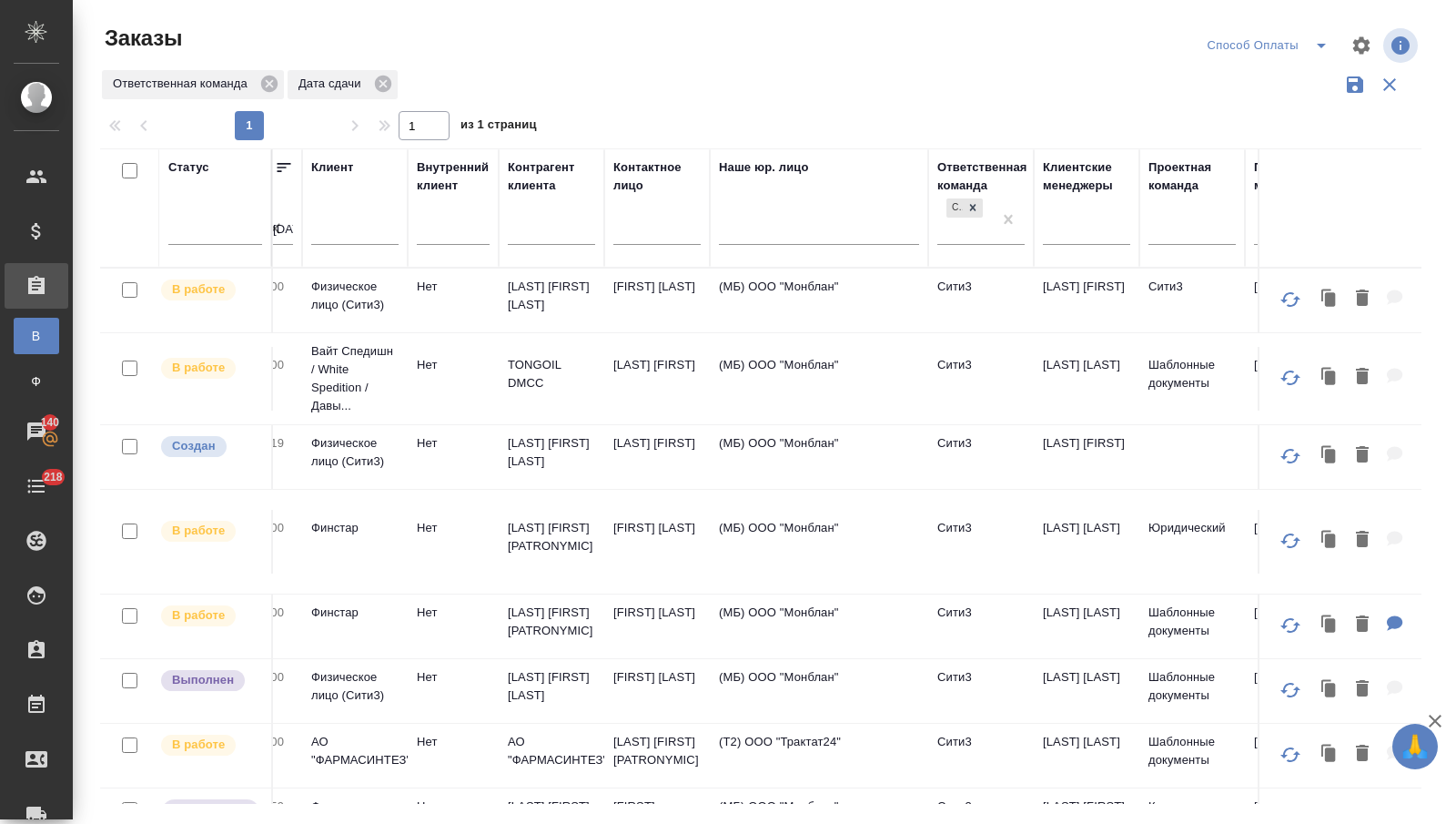 scroll, scrollTop: 0, scrollLeft: 762, axis: horizontal 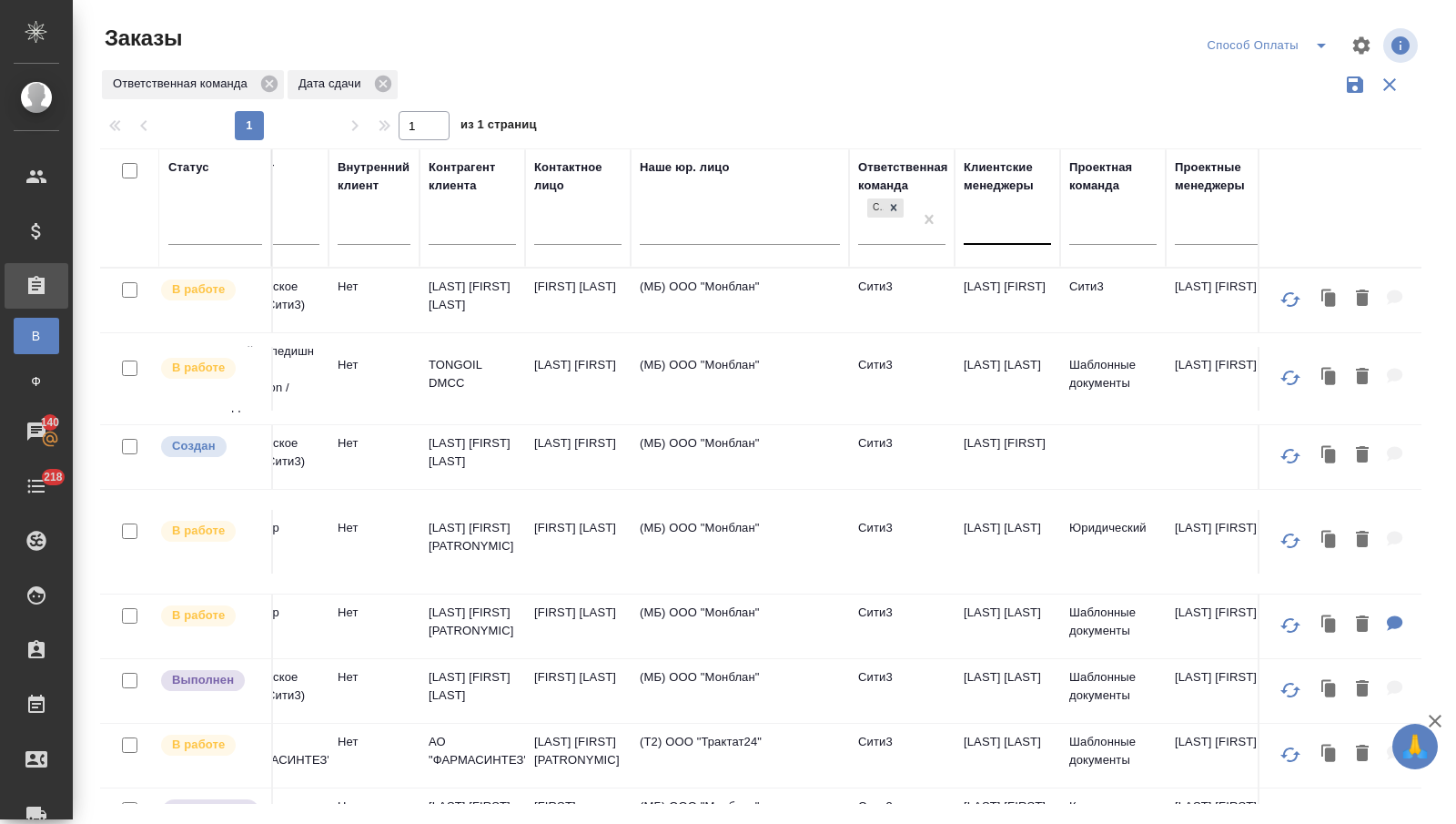 click at bounding box center [1007, 226] 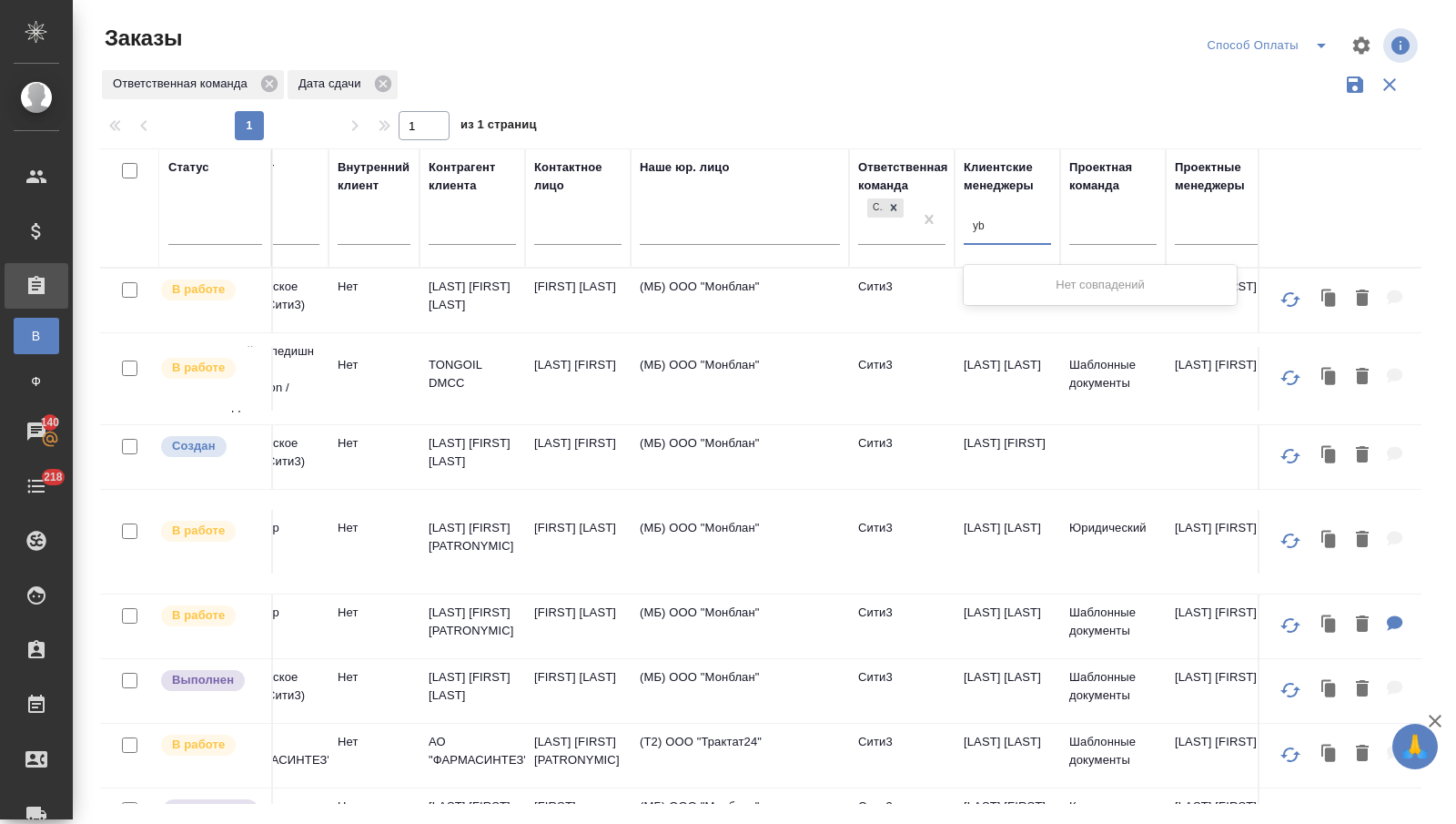 type on "y" 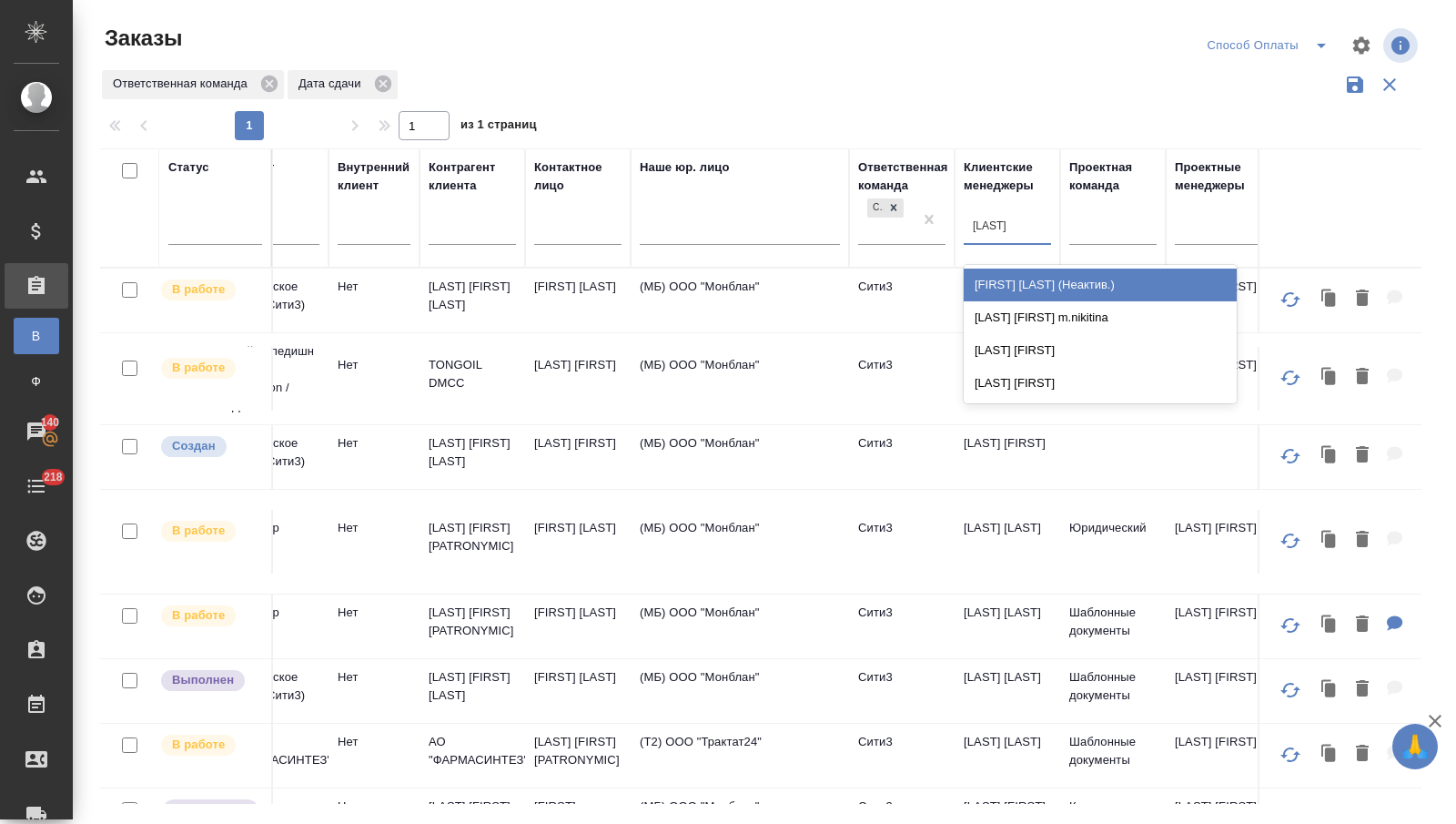 type on "[LAST]" 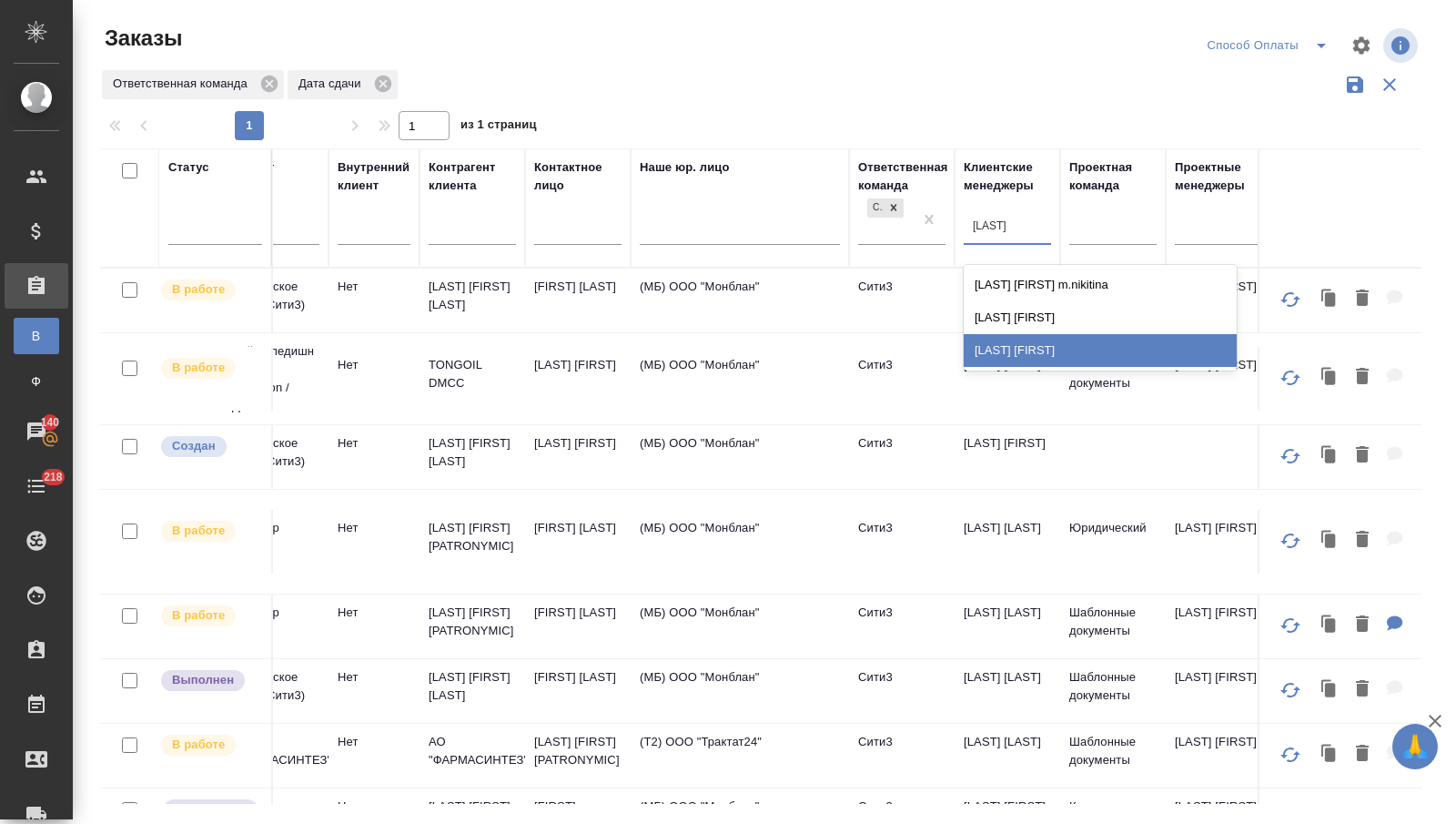 click on "[LAST] [FIRST]" at bounding box center [1100, 351] 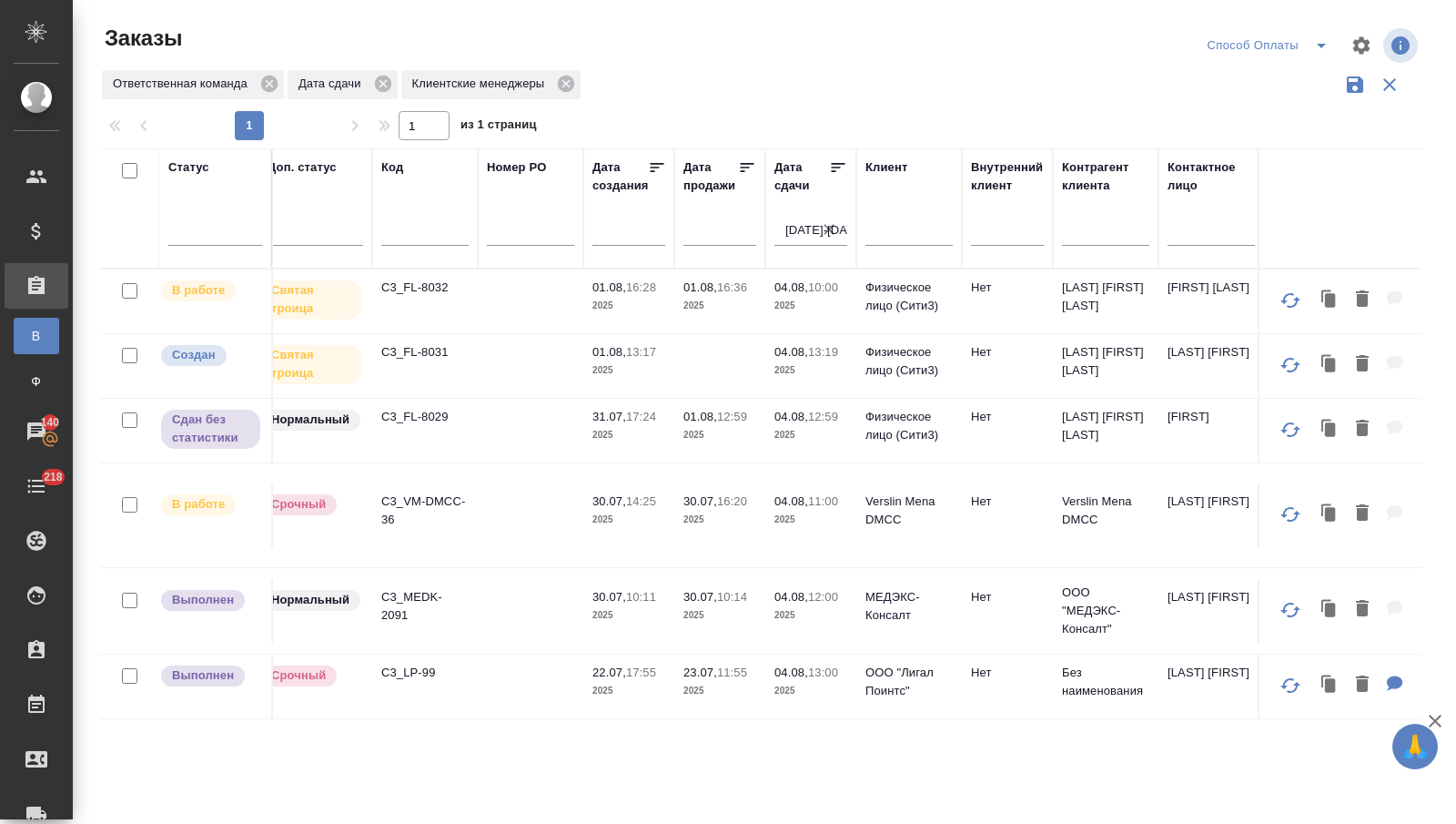 scroll, scrollTop: 0, scrollLeft: 126, axis: horizontal 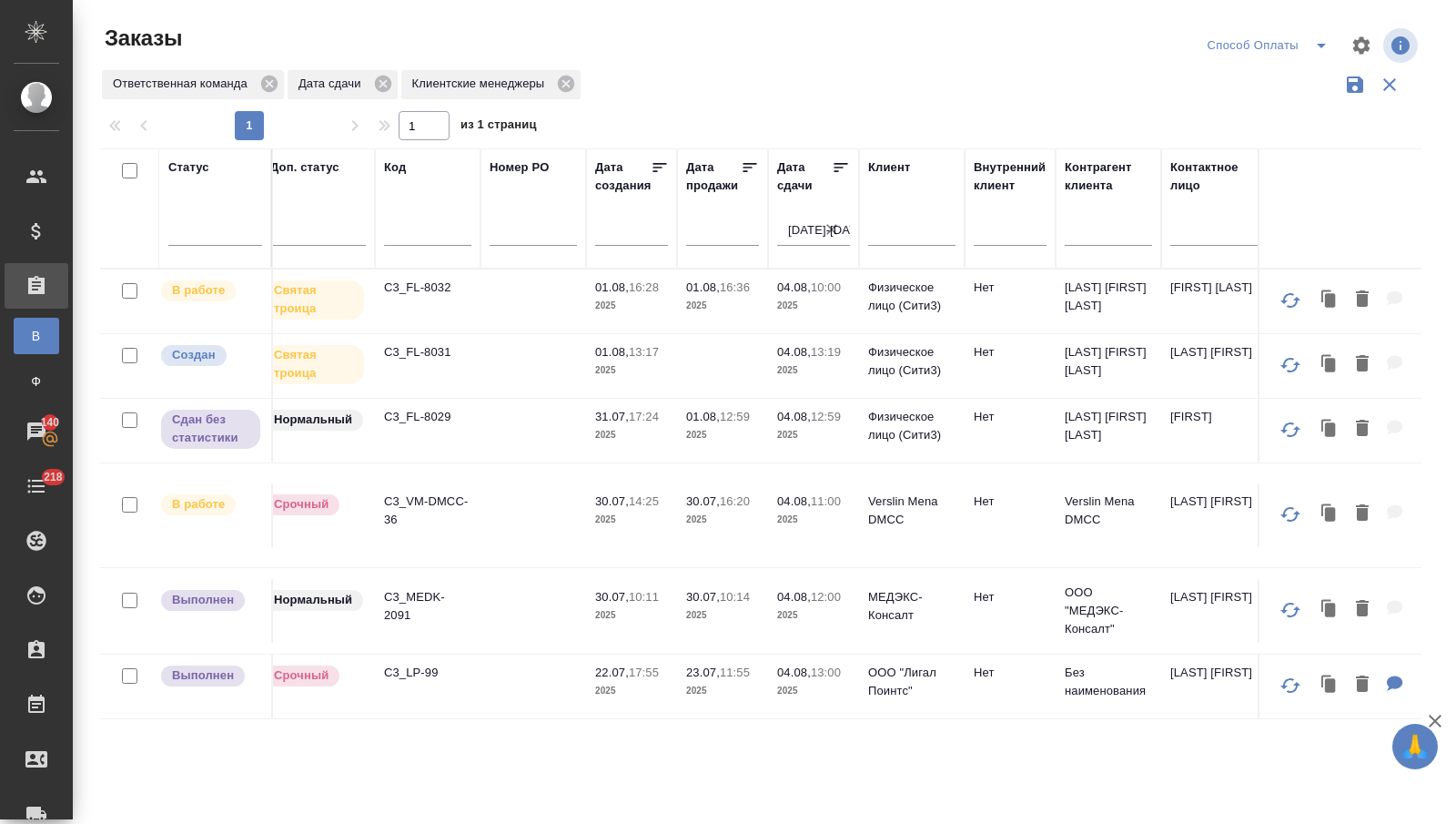 click on "C3_FL-8032" at bounding box center (428, 288) 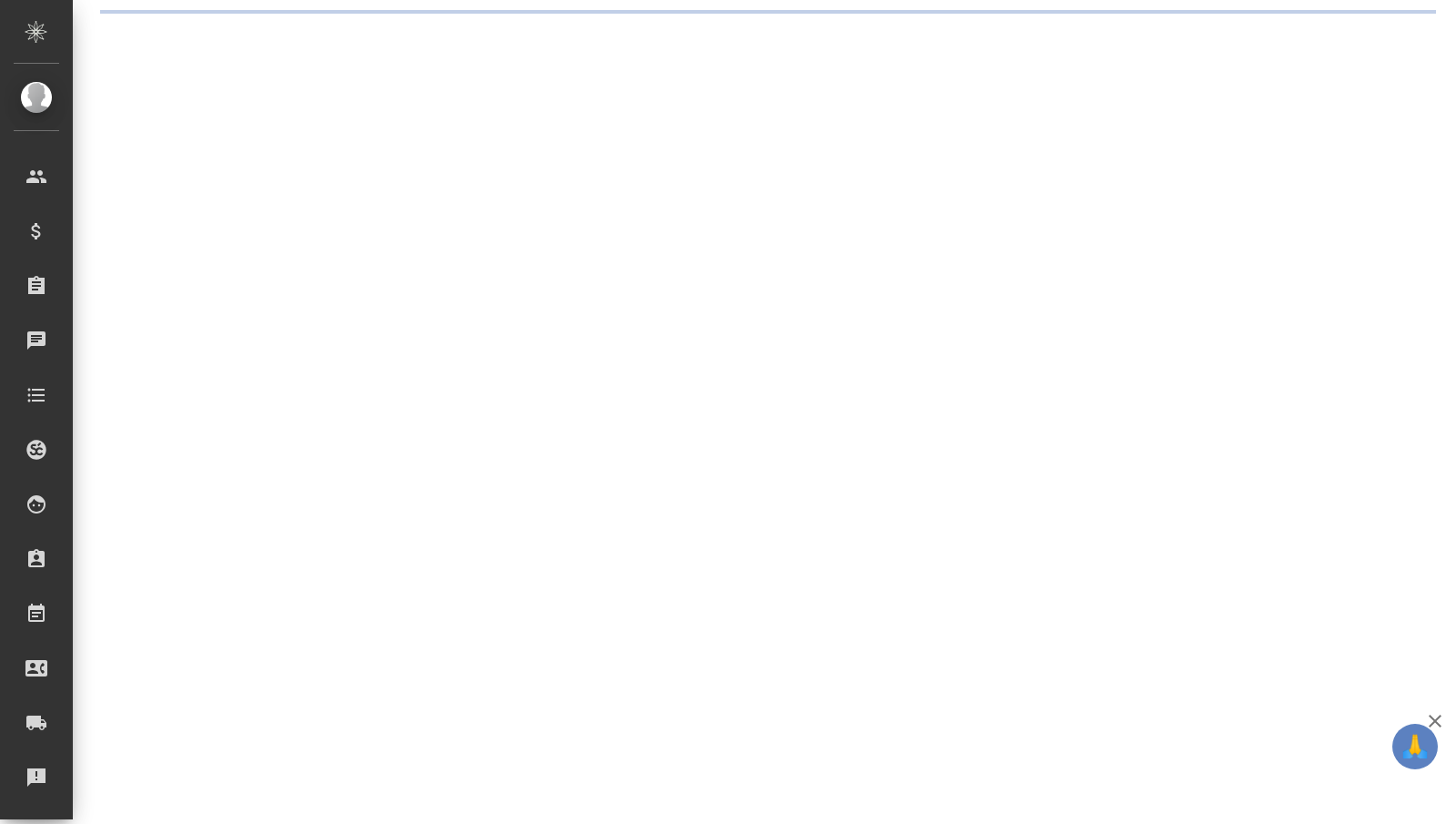 scroll, scrollTop: 0, scrollLeft: 0, axis: both 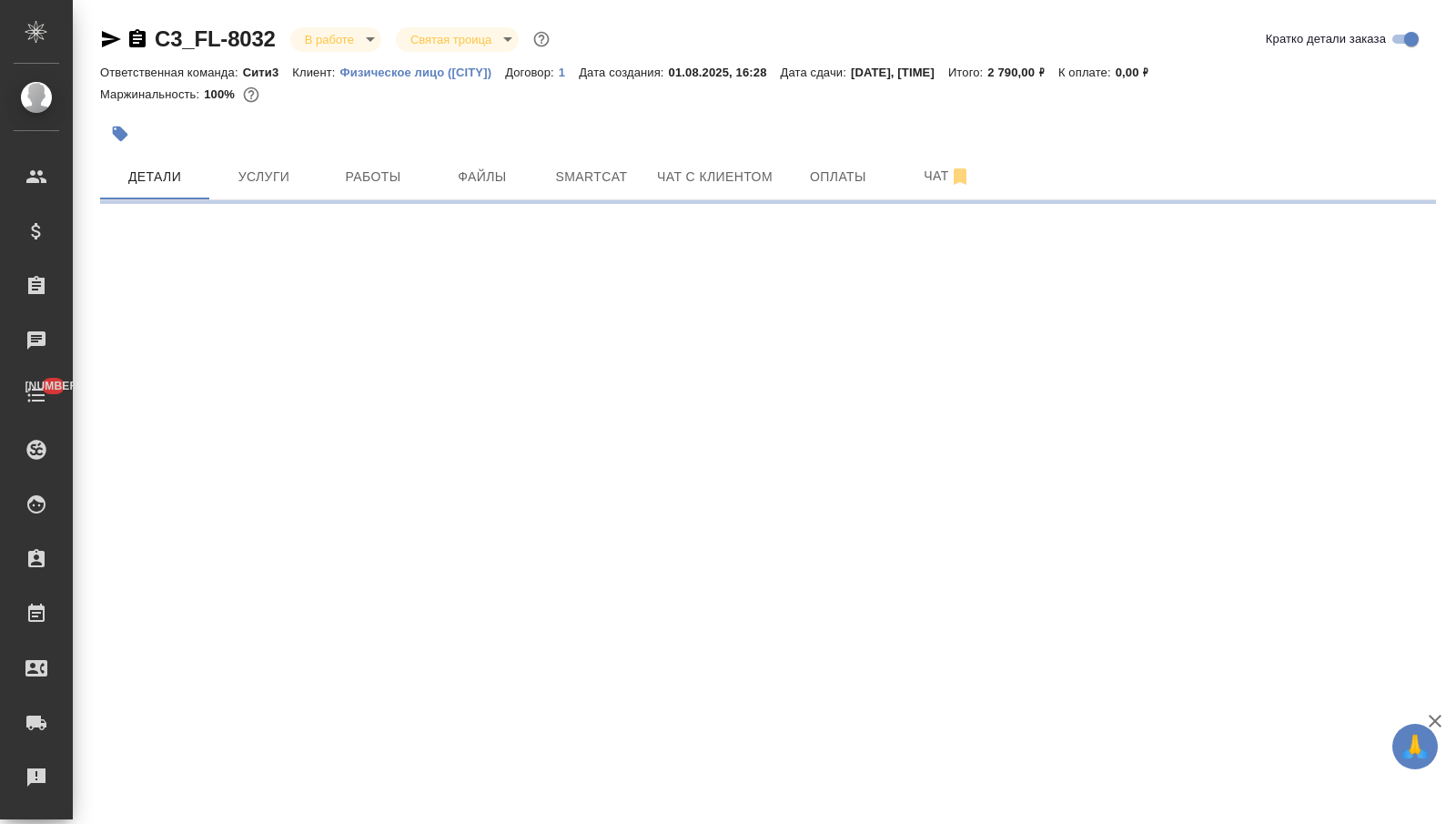 select on "RU" 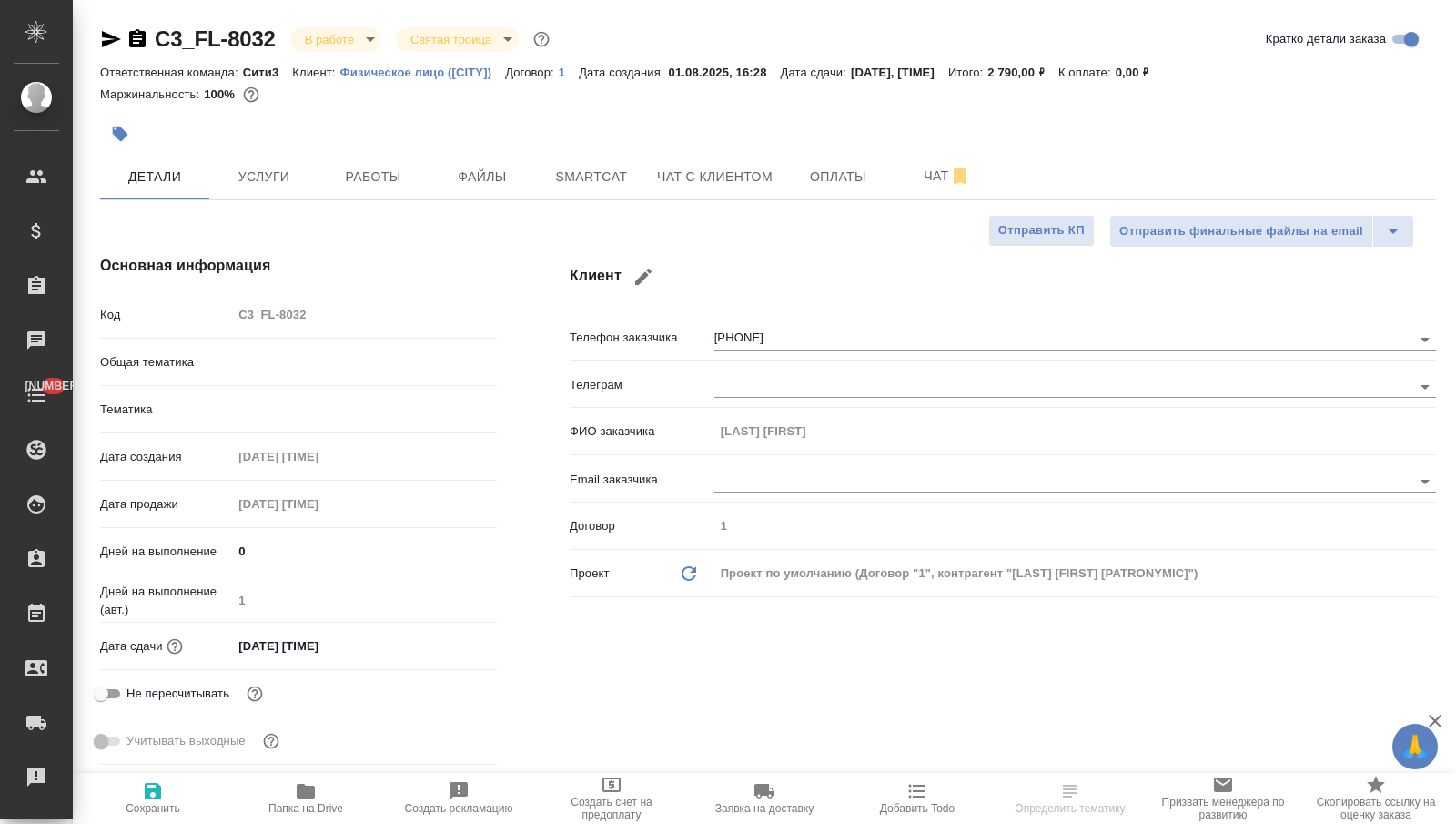 type on "x" 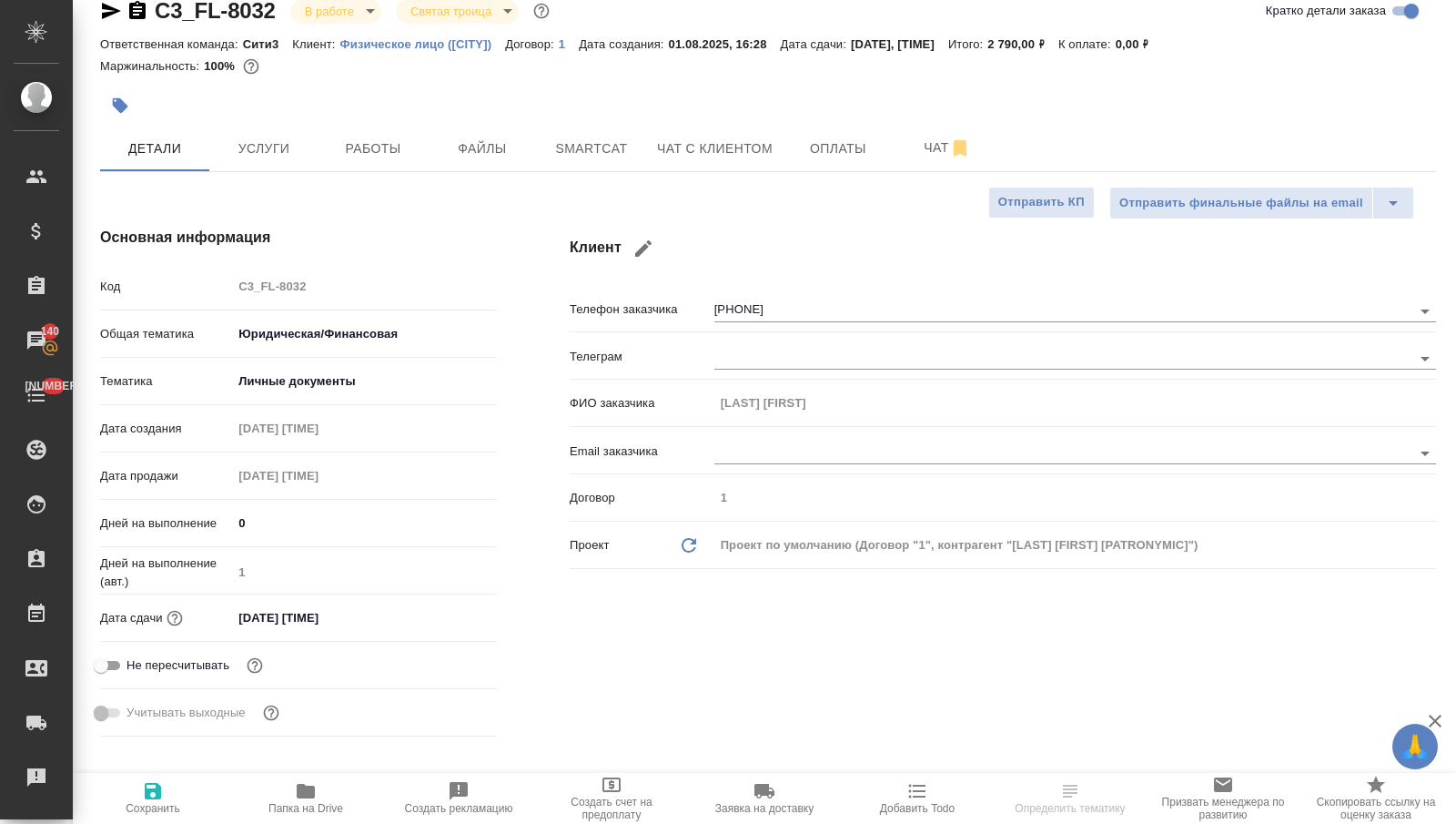 scroll, scrollTop: 10, scrollLeft: 0, axis: vertical 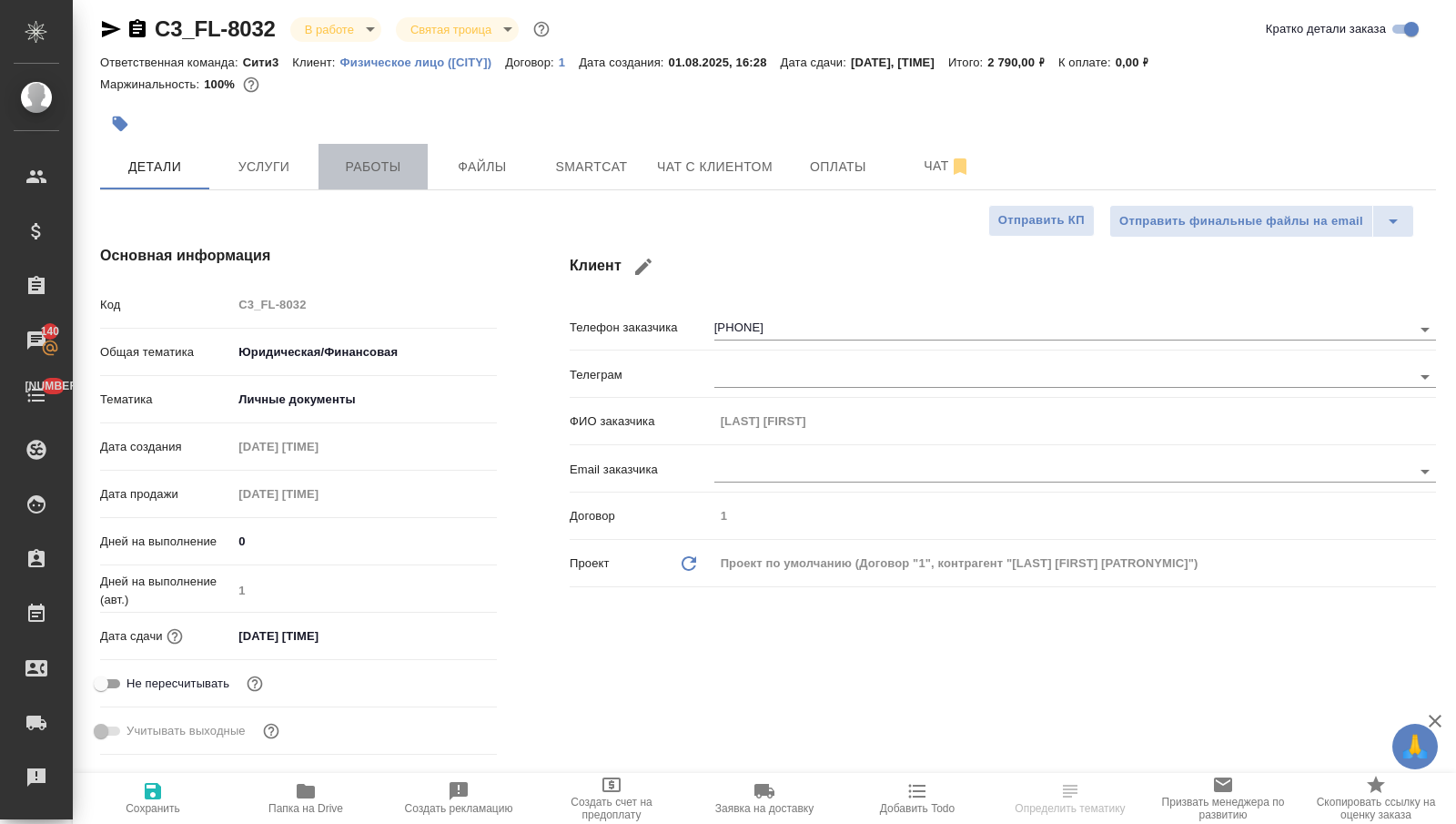 click on "Работы" at bounding box center [373, 167] 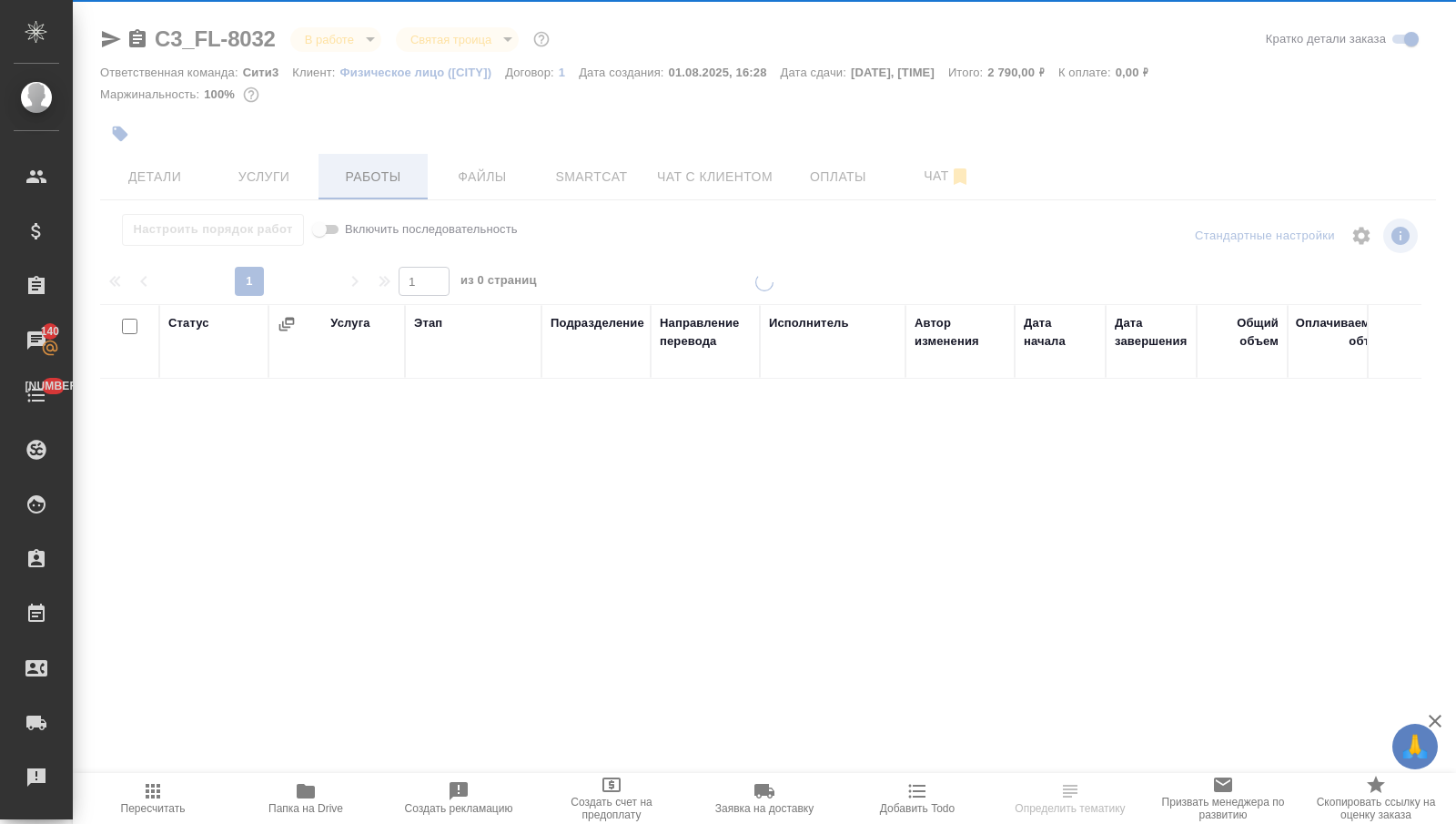 scroll, scrollTop: 0, scrollLeft: 0, axis: both 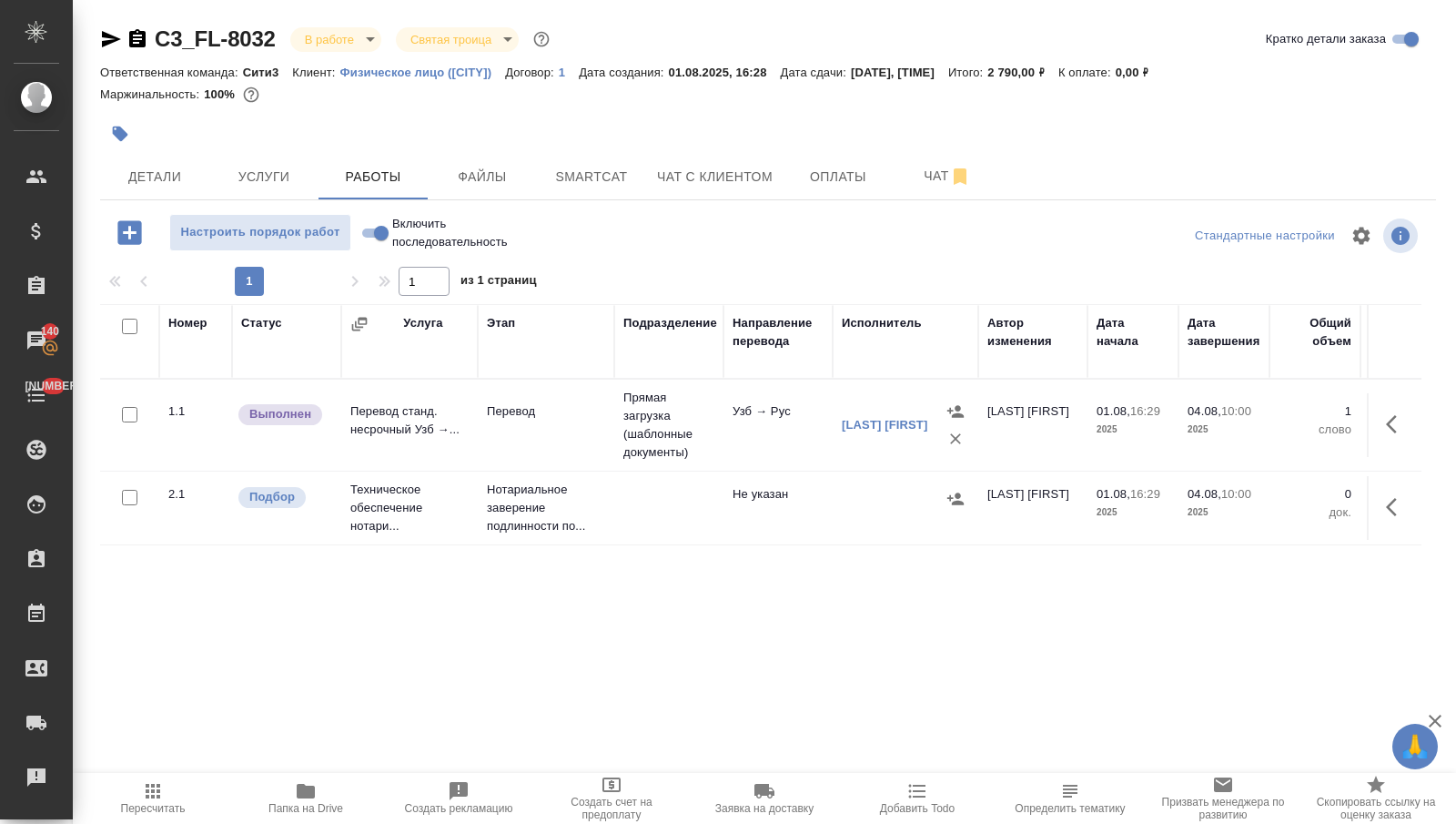click on "Папка на Drive" at bounding box center [306, 798] 